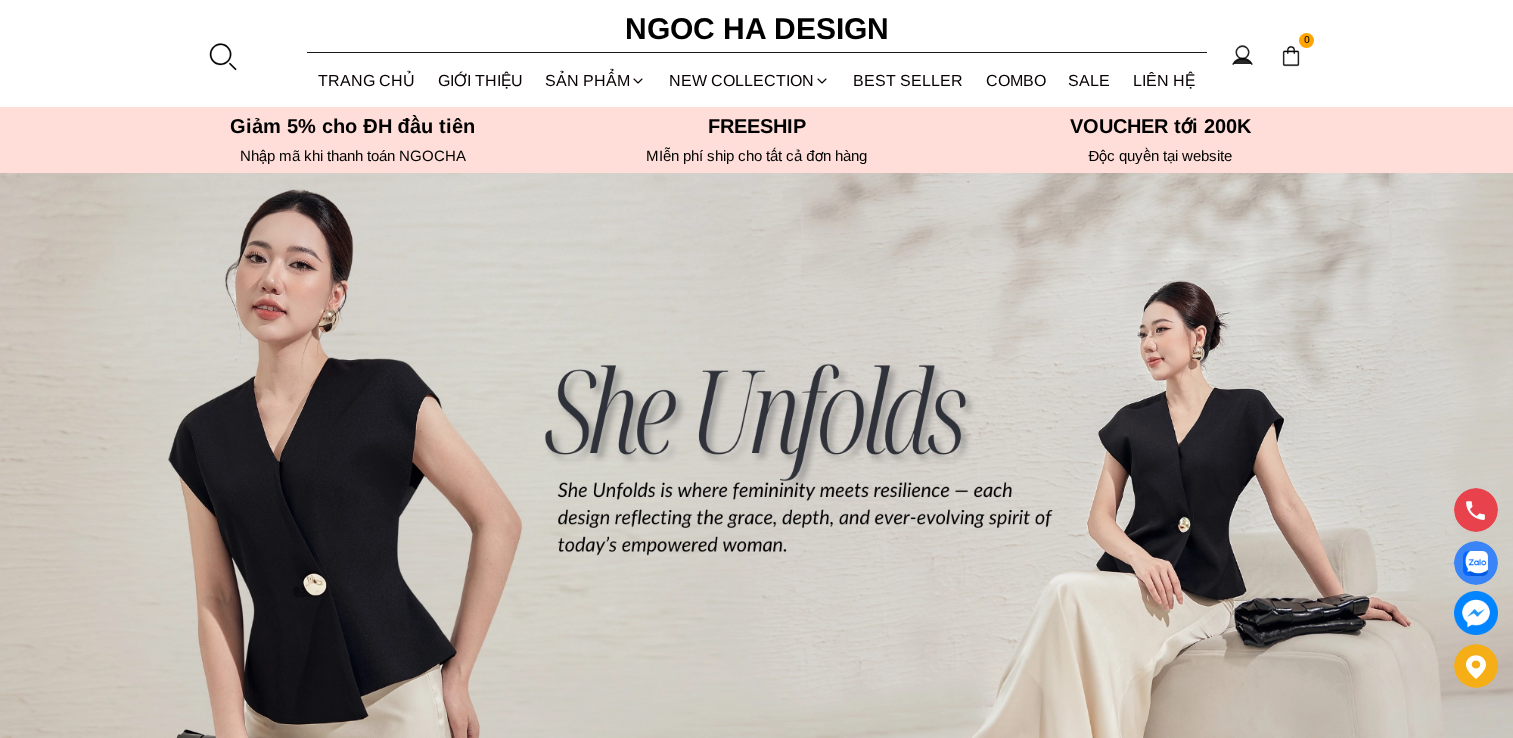 scroll, scrollTop: 200, scrollLeft: 0, axis: vertical 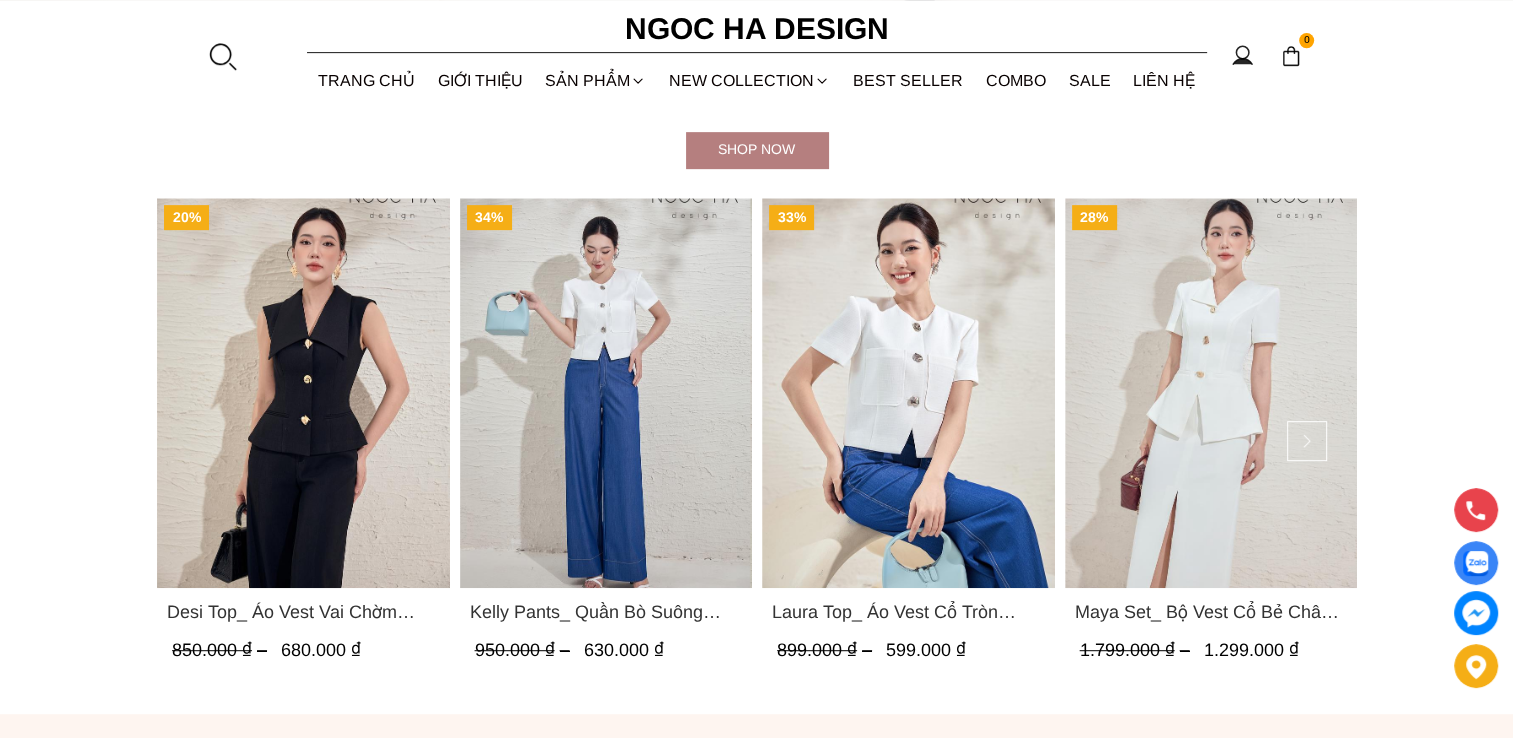 click on "Maya Set_ Bộ Vest Cổ Bẻ Chân Váy Xẻ Màu Đen, Trắng BJ140" at bounding box center [1210, 612] 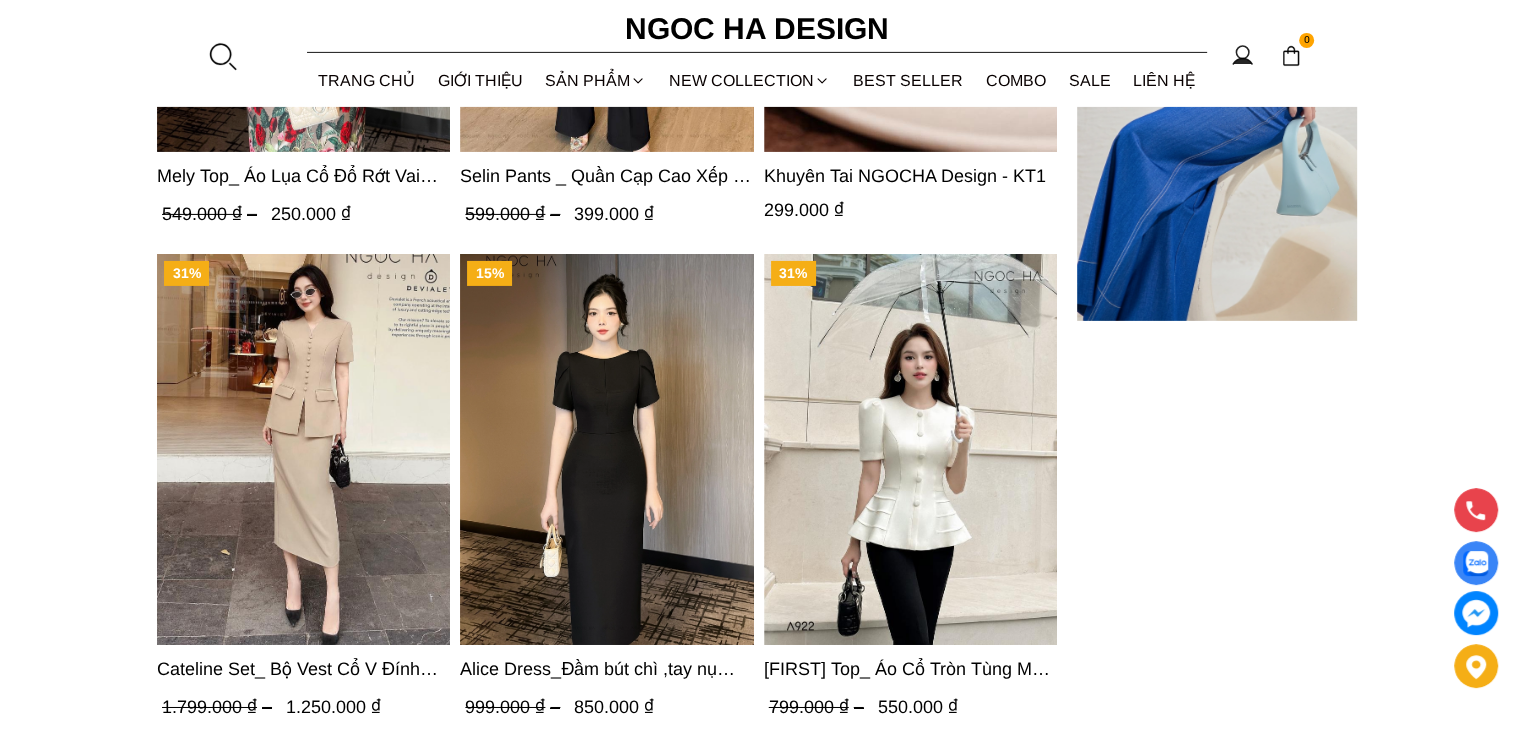 scroll, scrollTop: 6746, scrollLeft: 0, axis: vertical 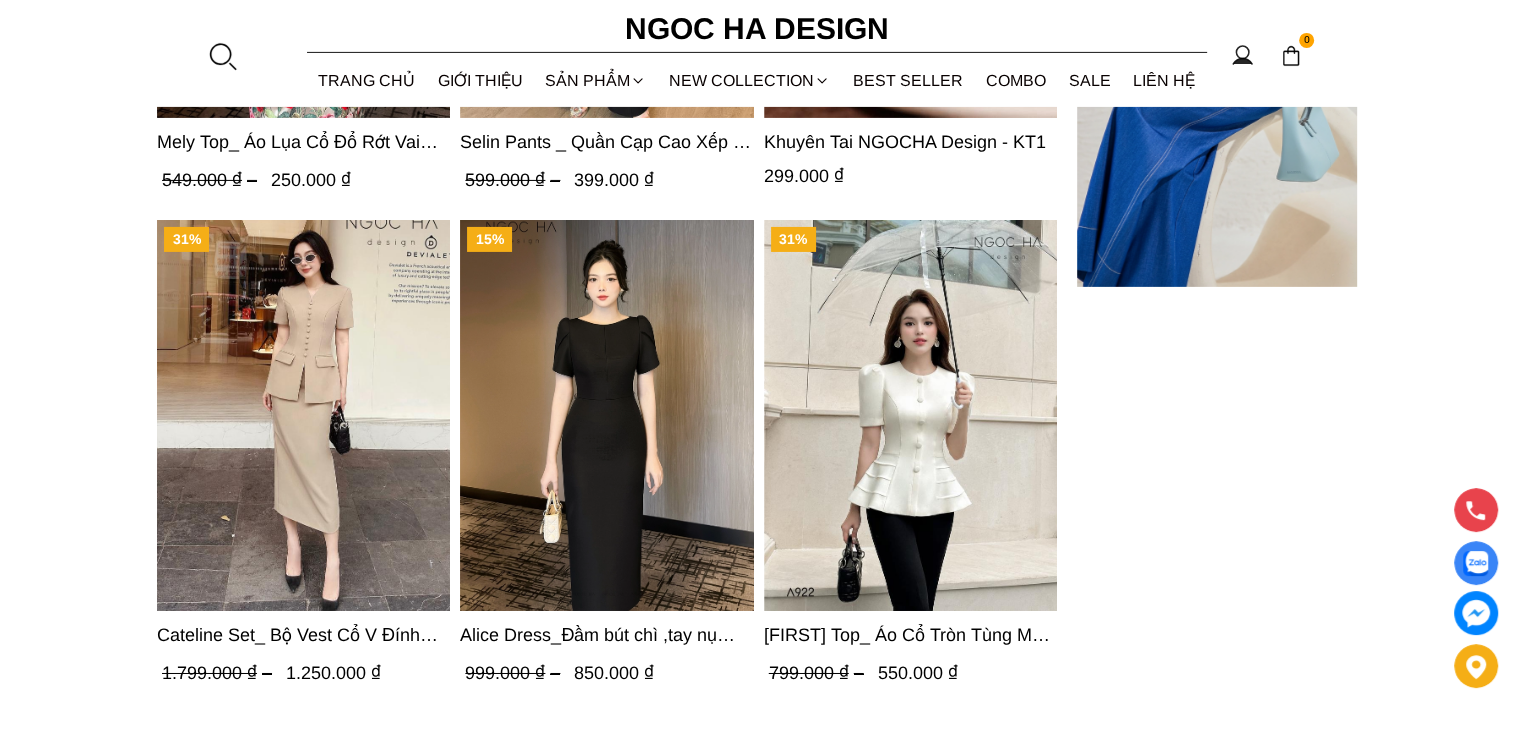 click at bounding box center [607, 415] 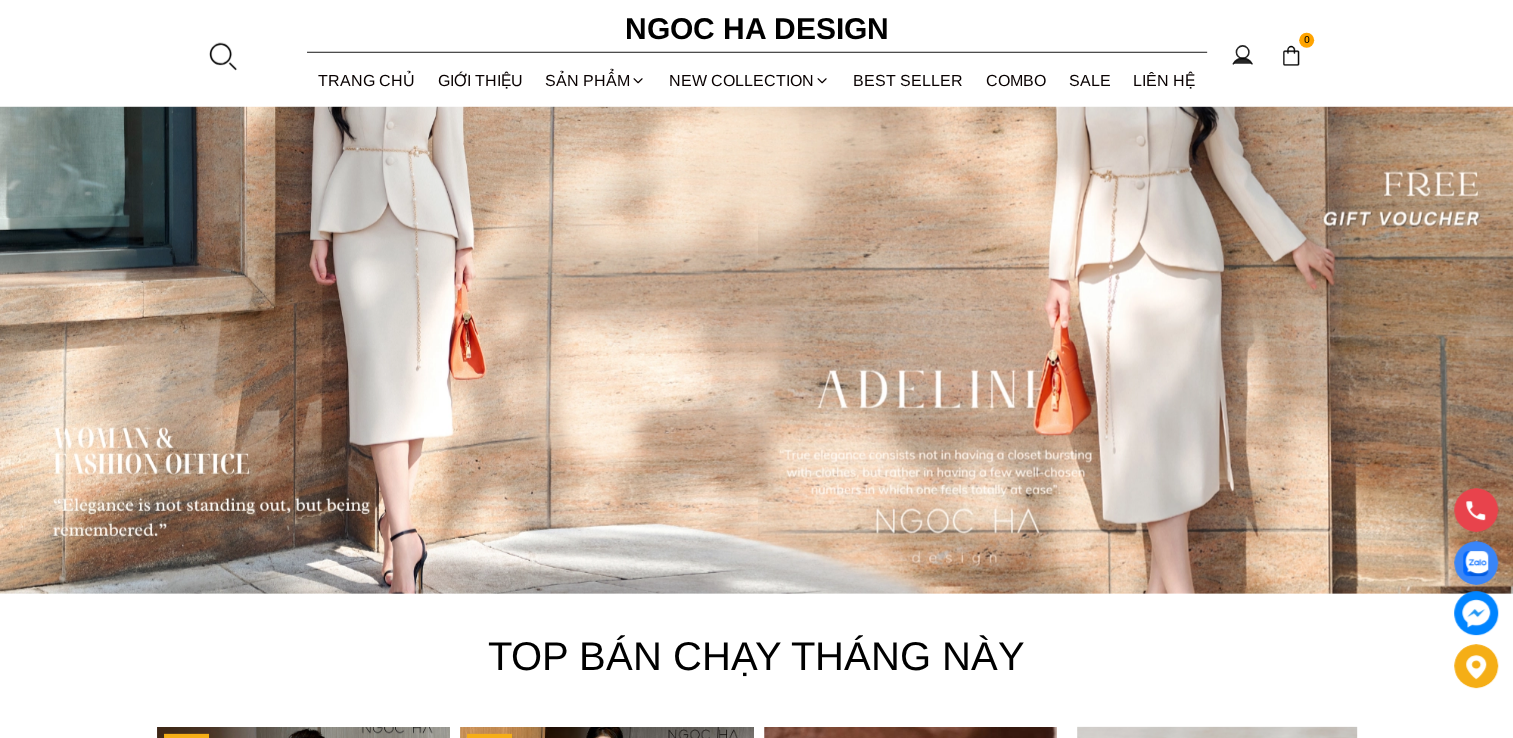 scroll, scrollTop: 5446, scrollLeft: 0, axis: vertical 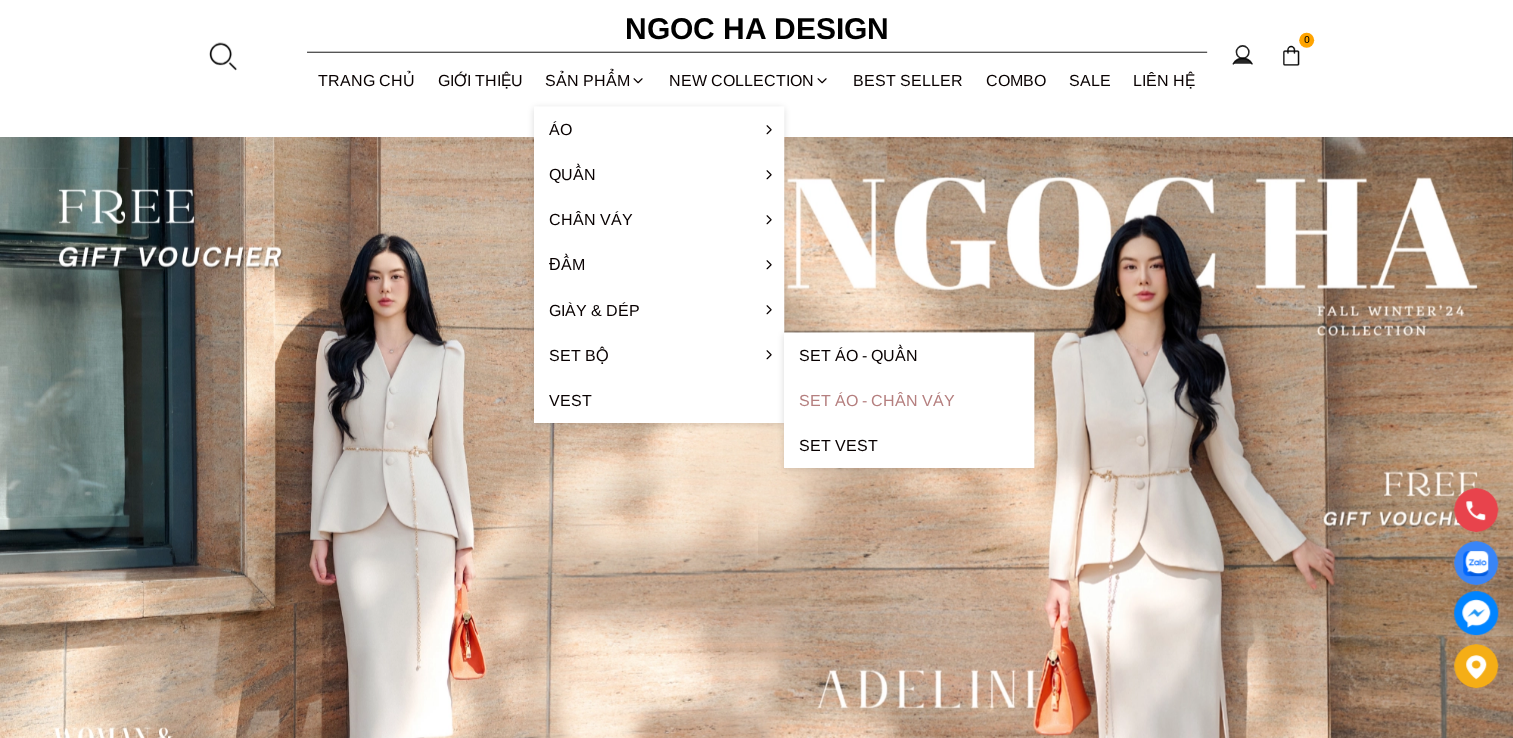 click on "Set Áo - Chân váy" at bounding box center [909, 400] 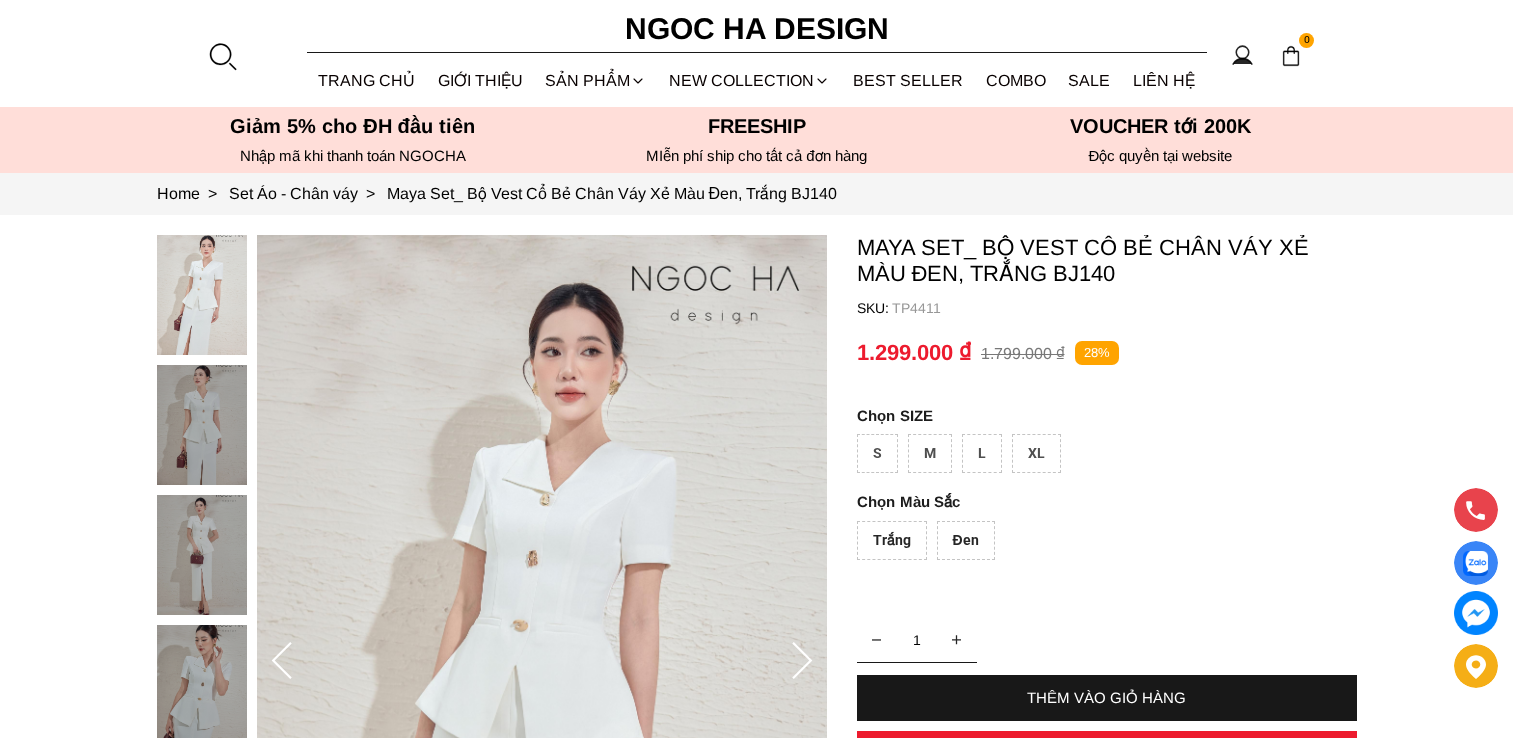 scroll, scrollTop: 200, scrollLeft: 0, axis: vertical 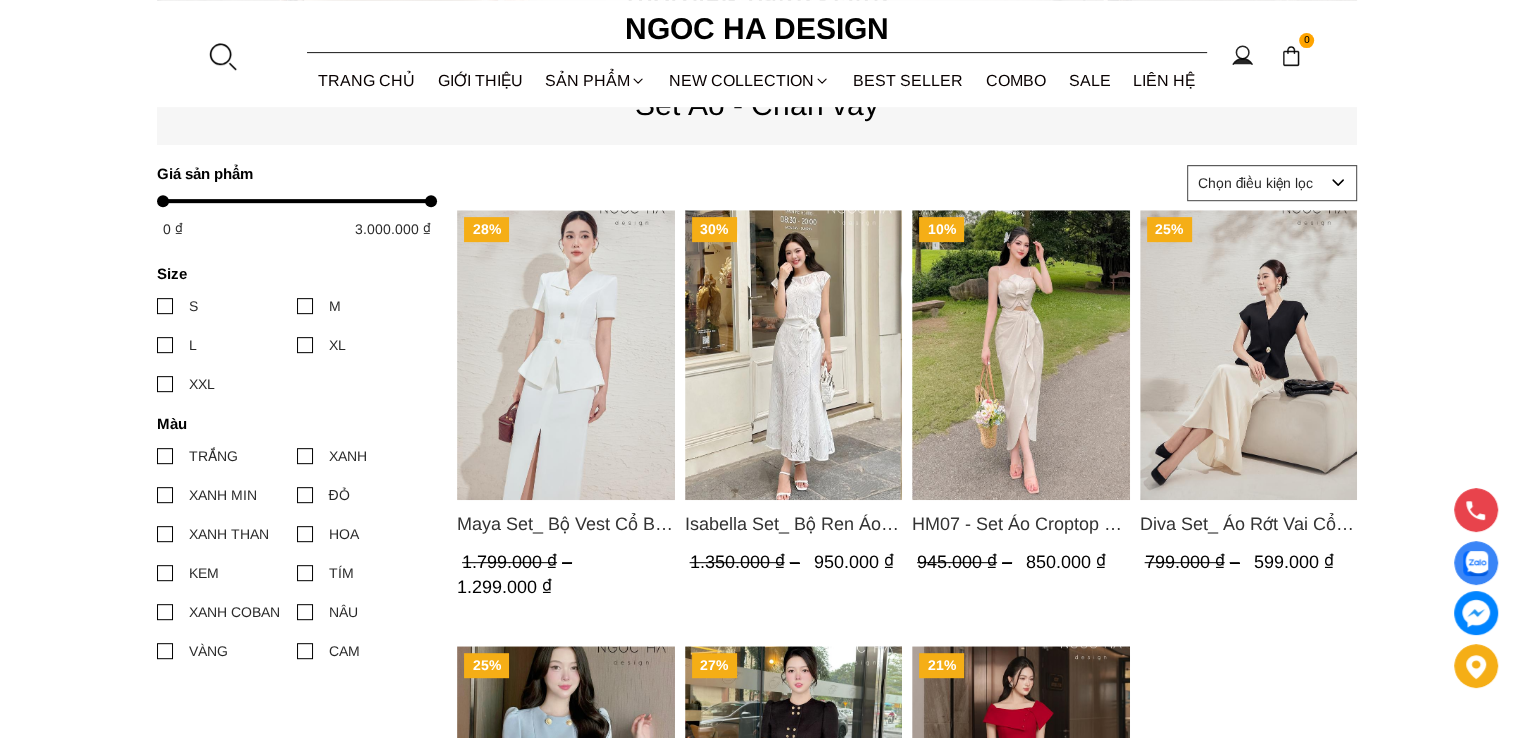 click at bounding box center [566, 355] 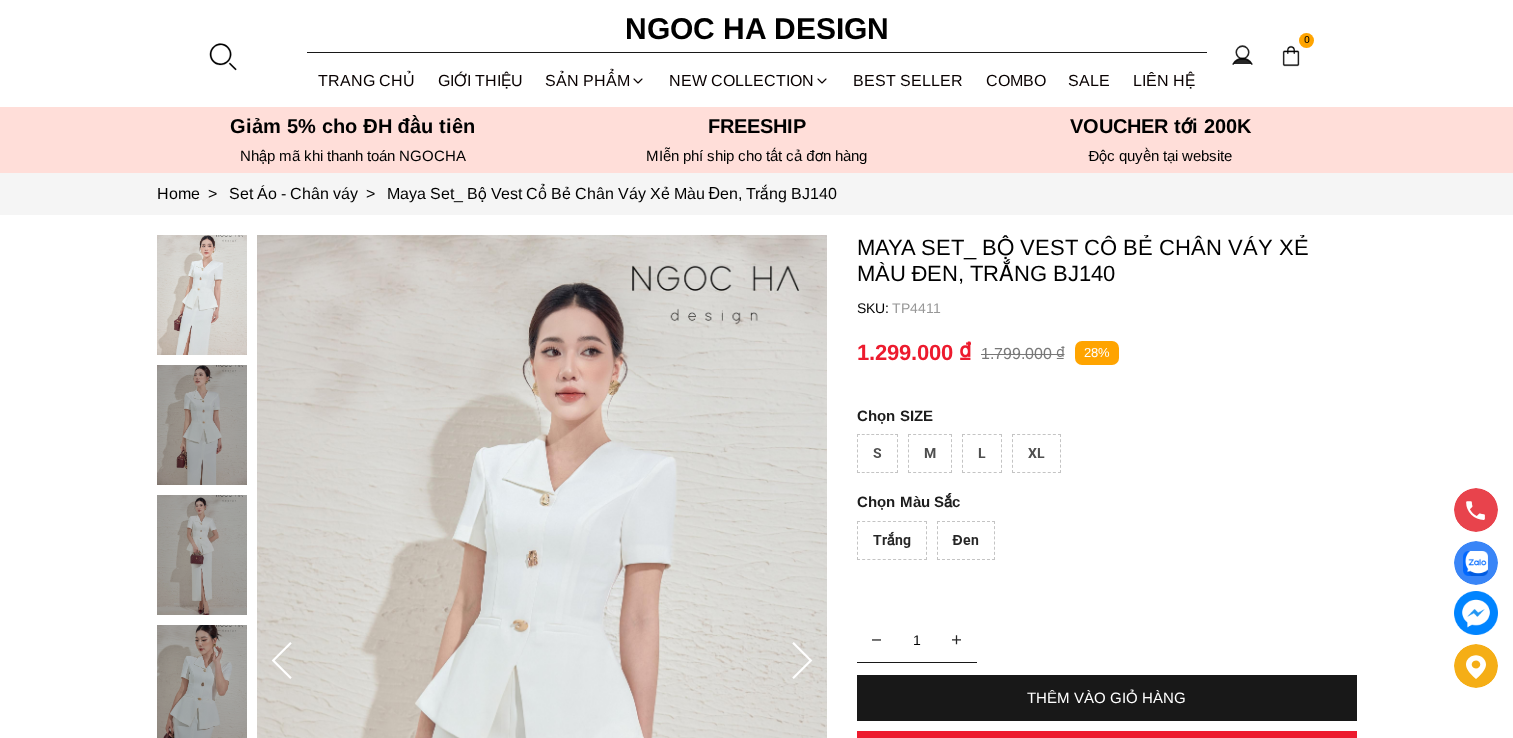 scroll, scrollTop: 200, scrollLeft: 0, axis: vertical 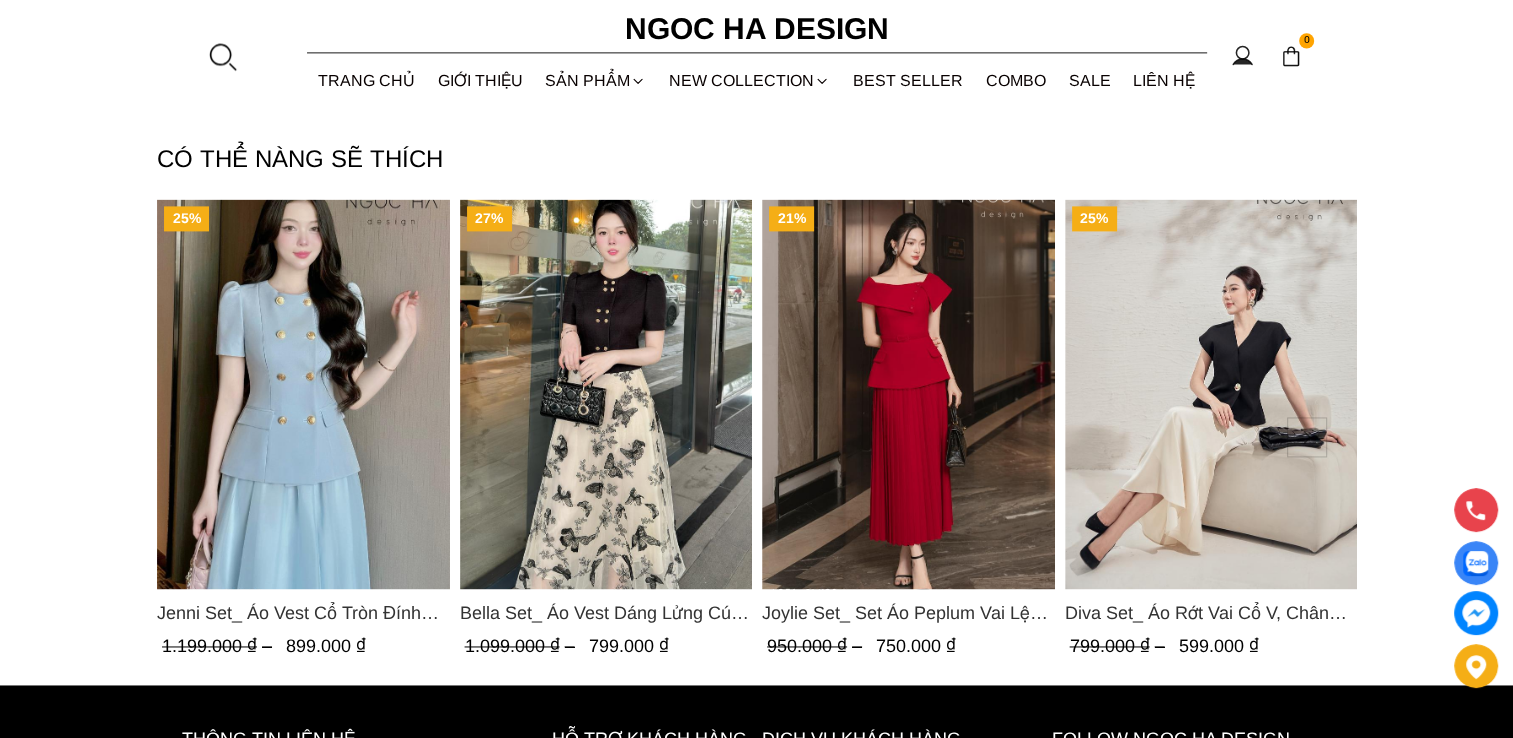 click at bounding box center [1210, 394] 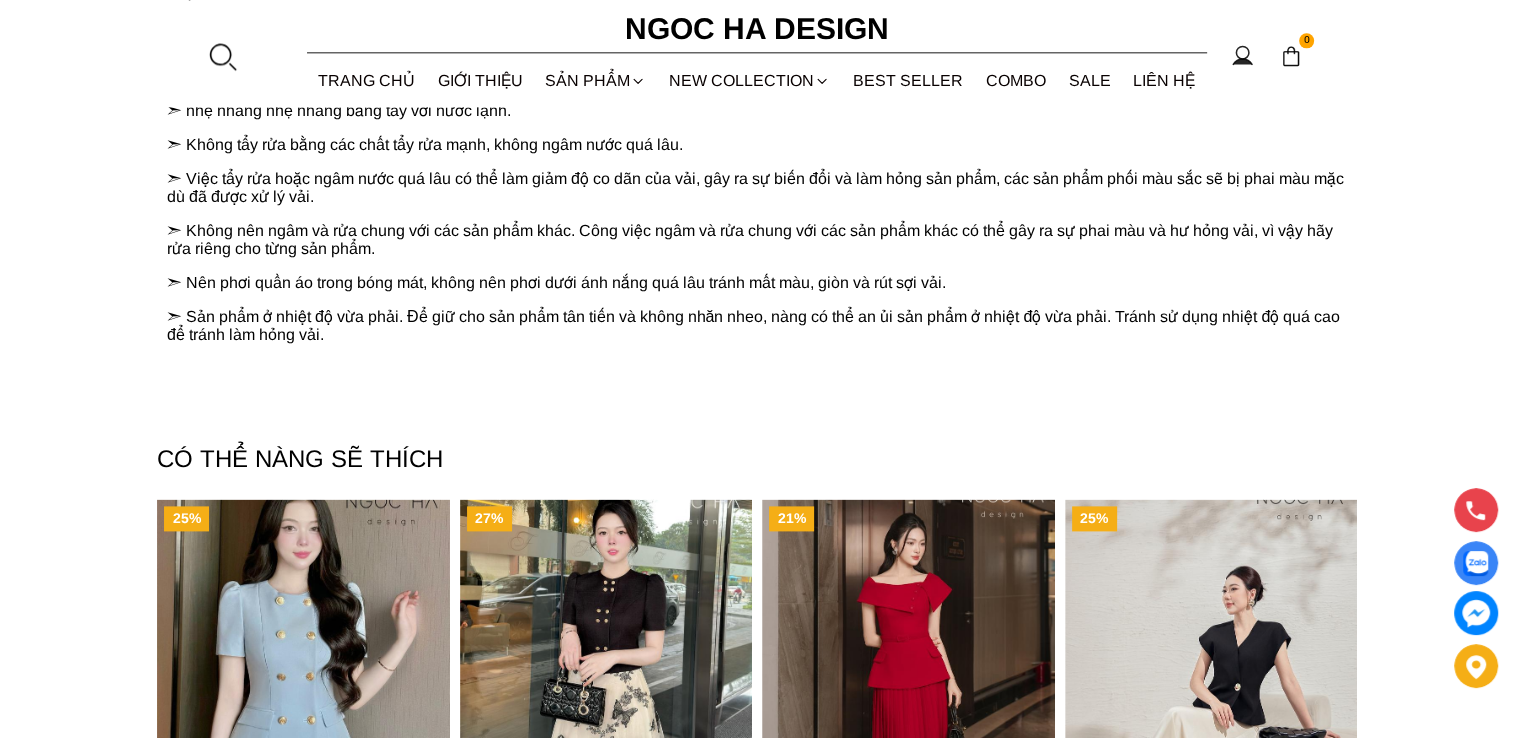 scroll, scrollTop: 2800, scrollLeft: 0, axis: vertical 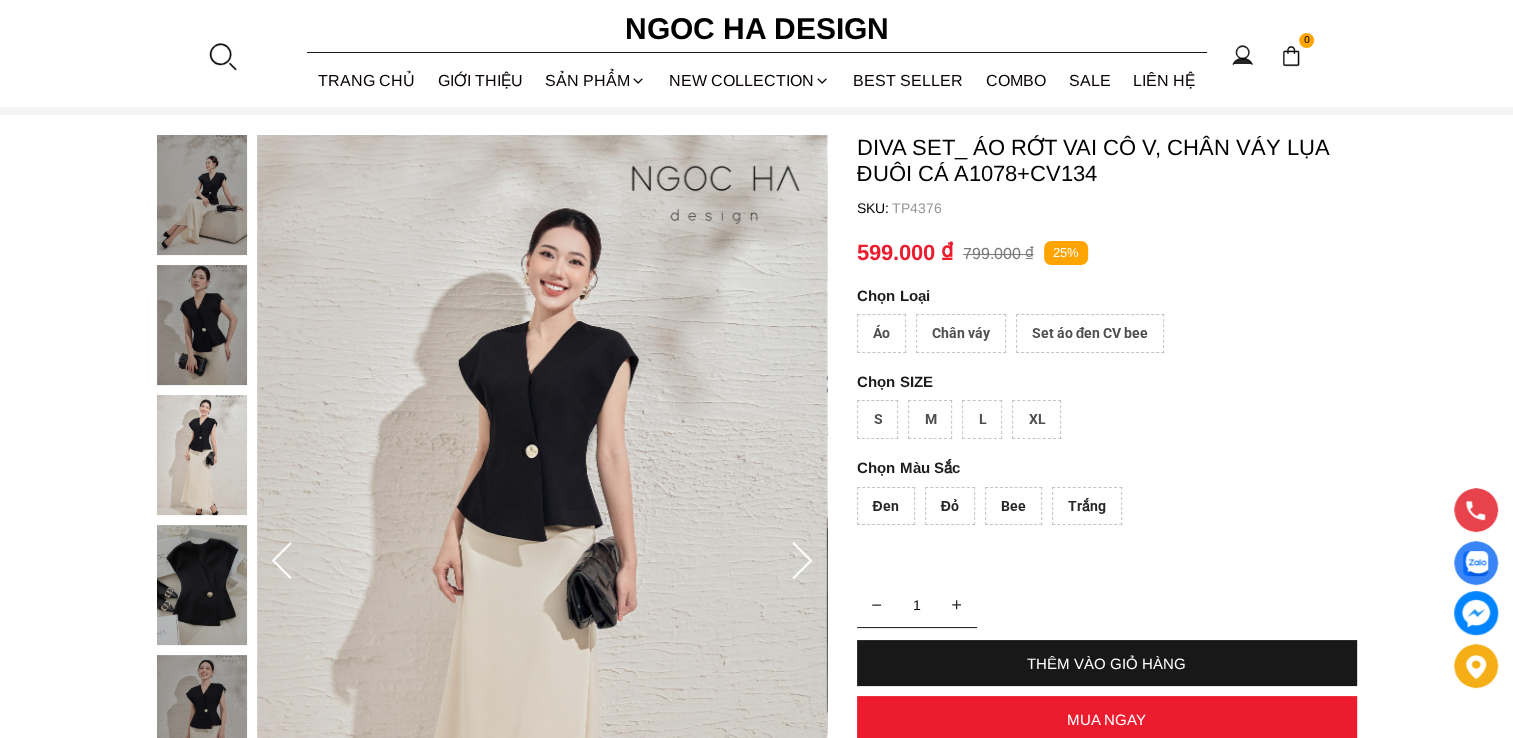 click on "Đỏ" at bounding box center (950, 506) 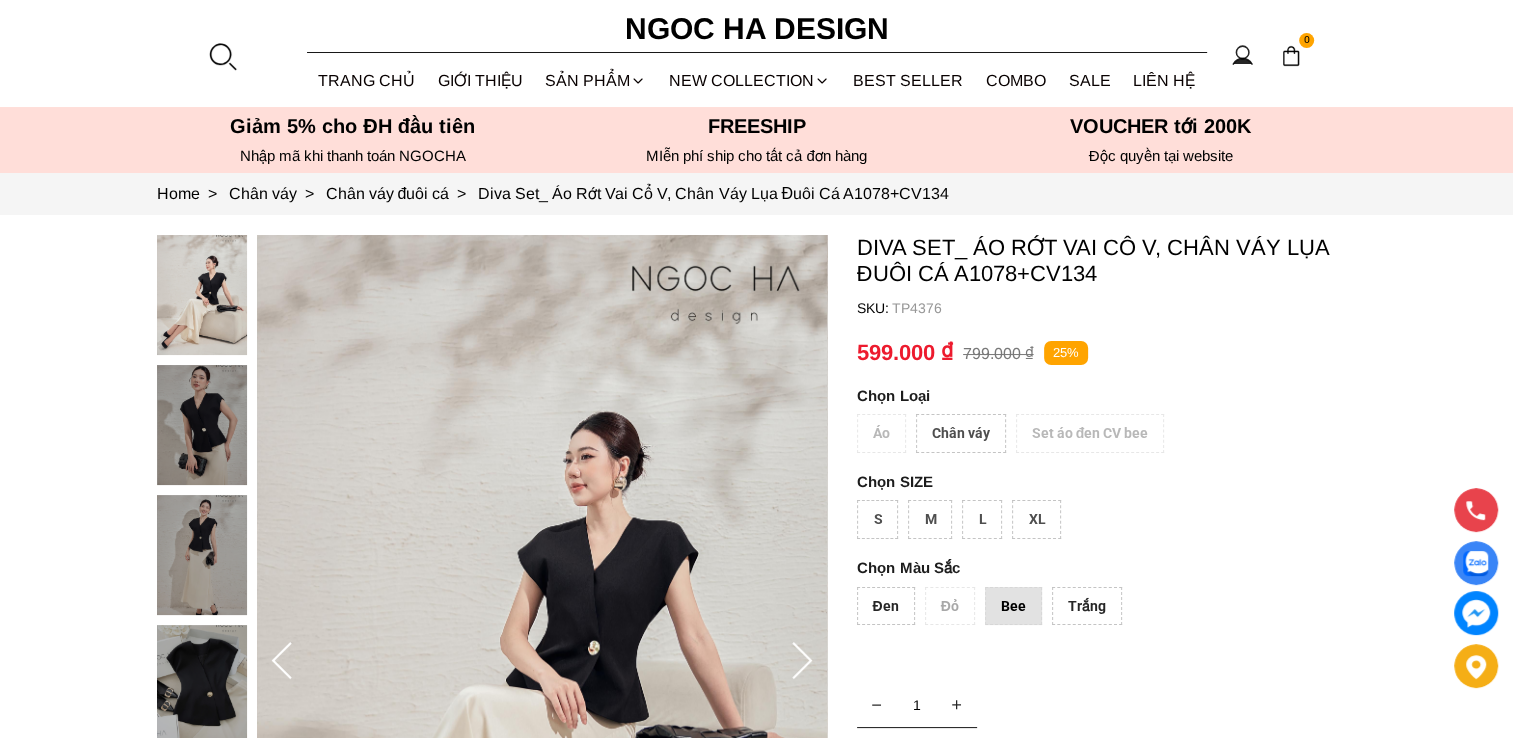 scroll, scrollTop: 100, scrollLeft: 0, axis: vertical 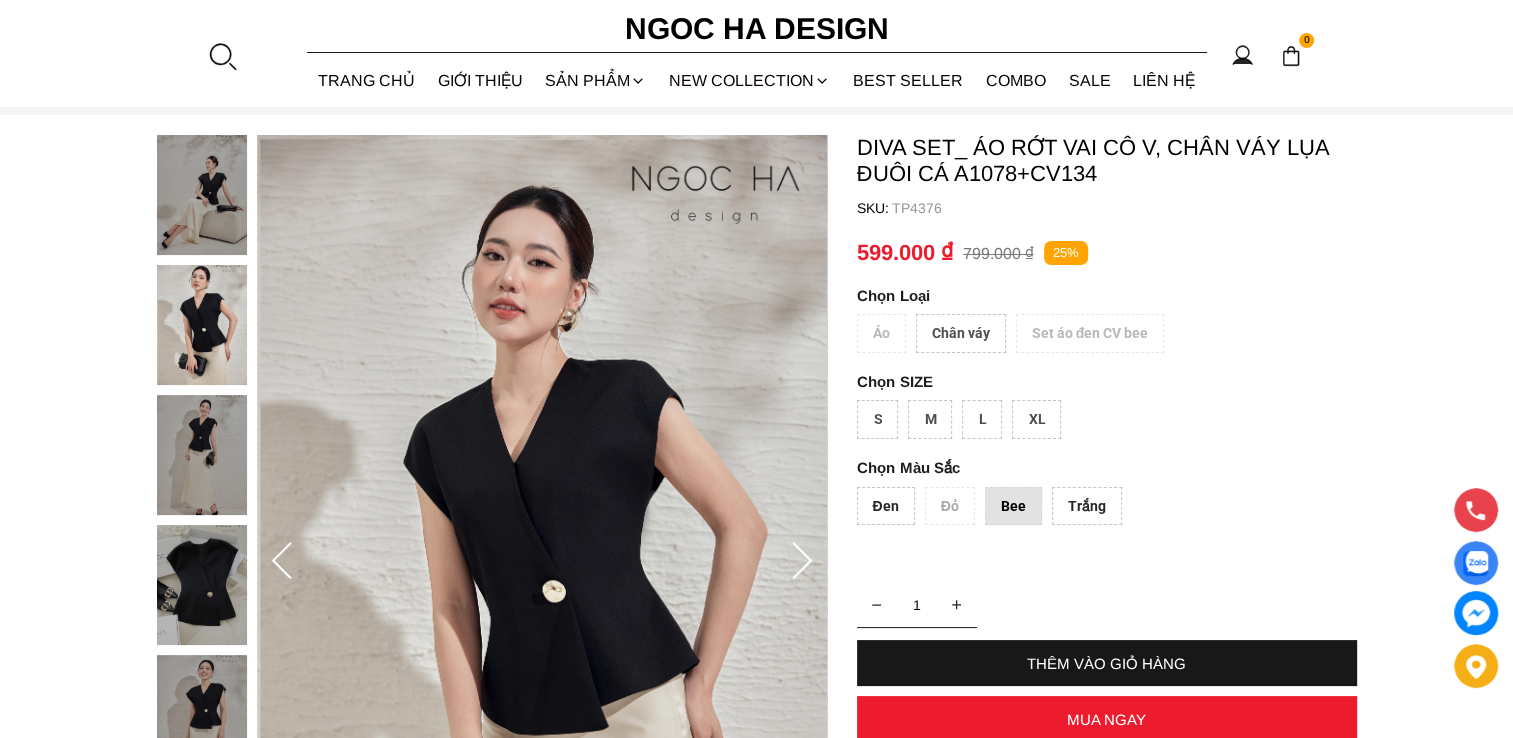 click on "Trắng" at bounding box center (1087, 506) 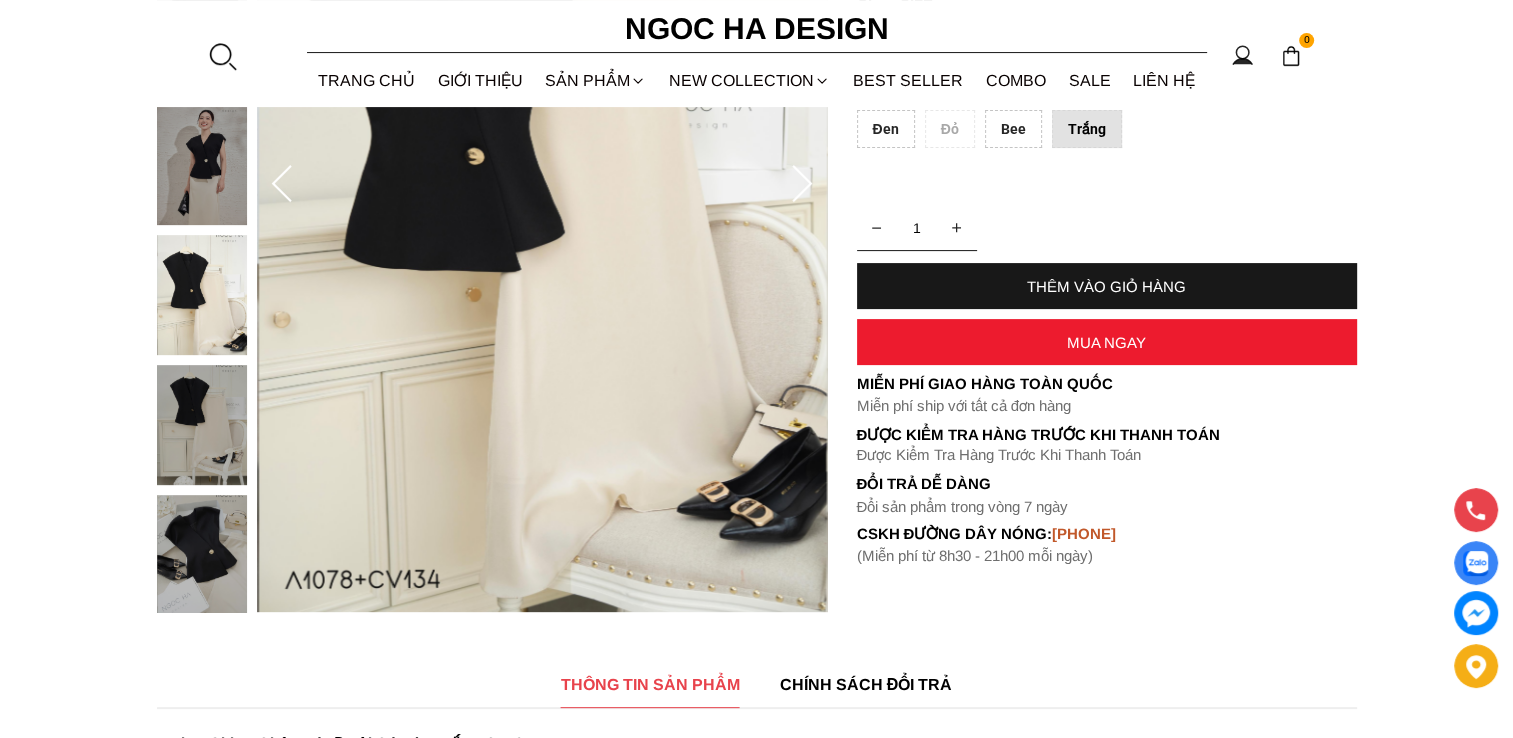 scroll, scrollTop: 200, scrollLeft: 0, axis: vertical 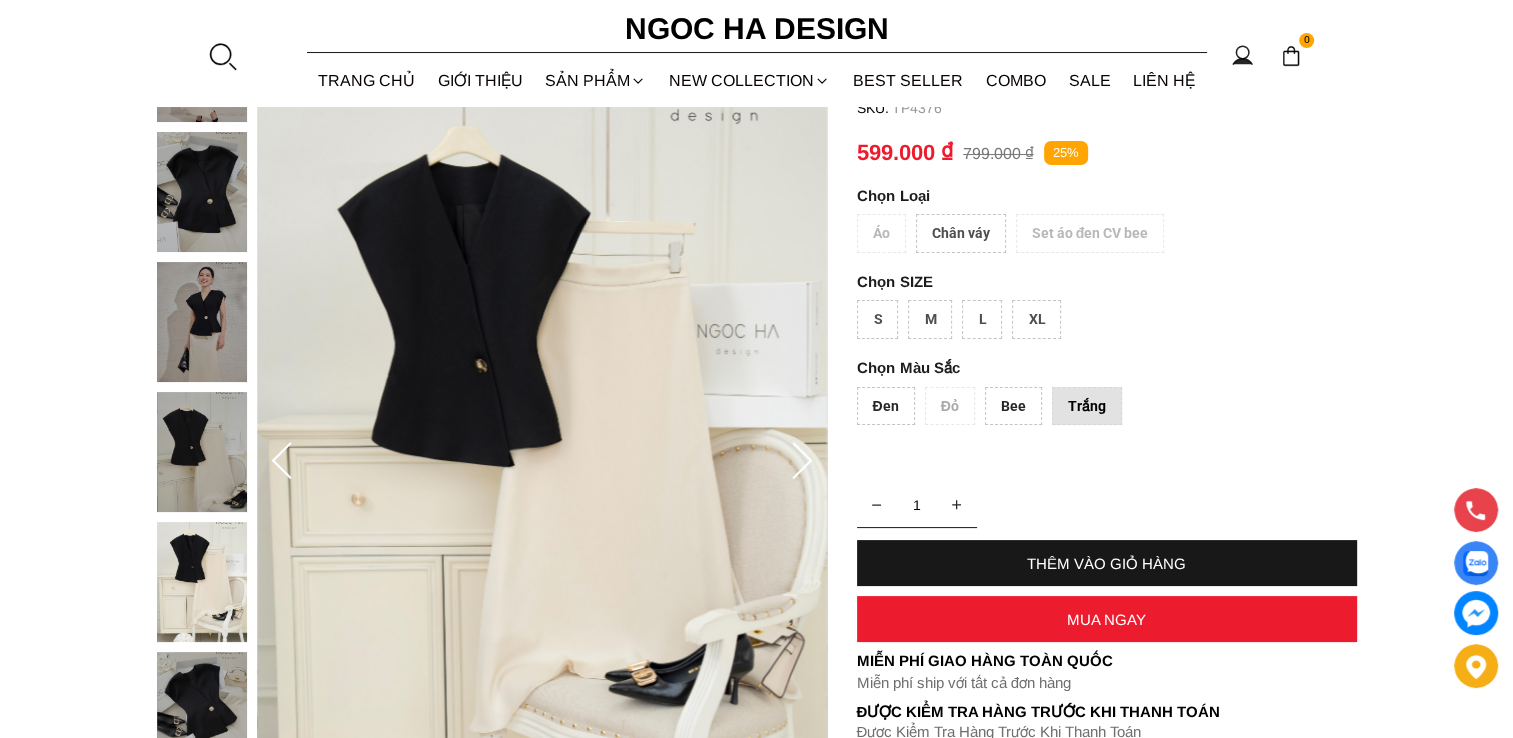 click on "Bee" at bounding box center [1013, 406] 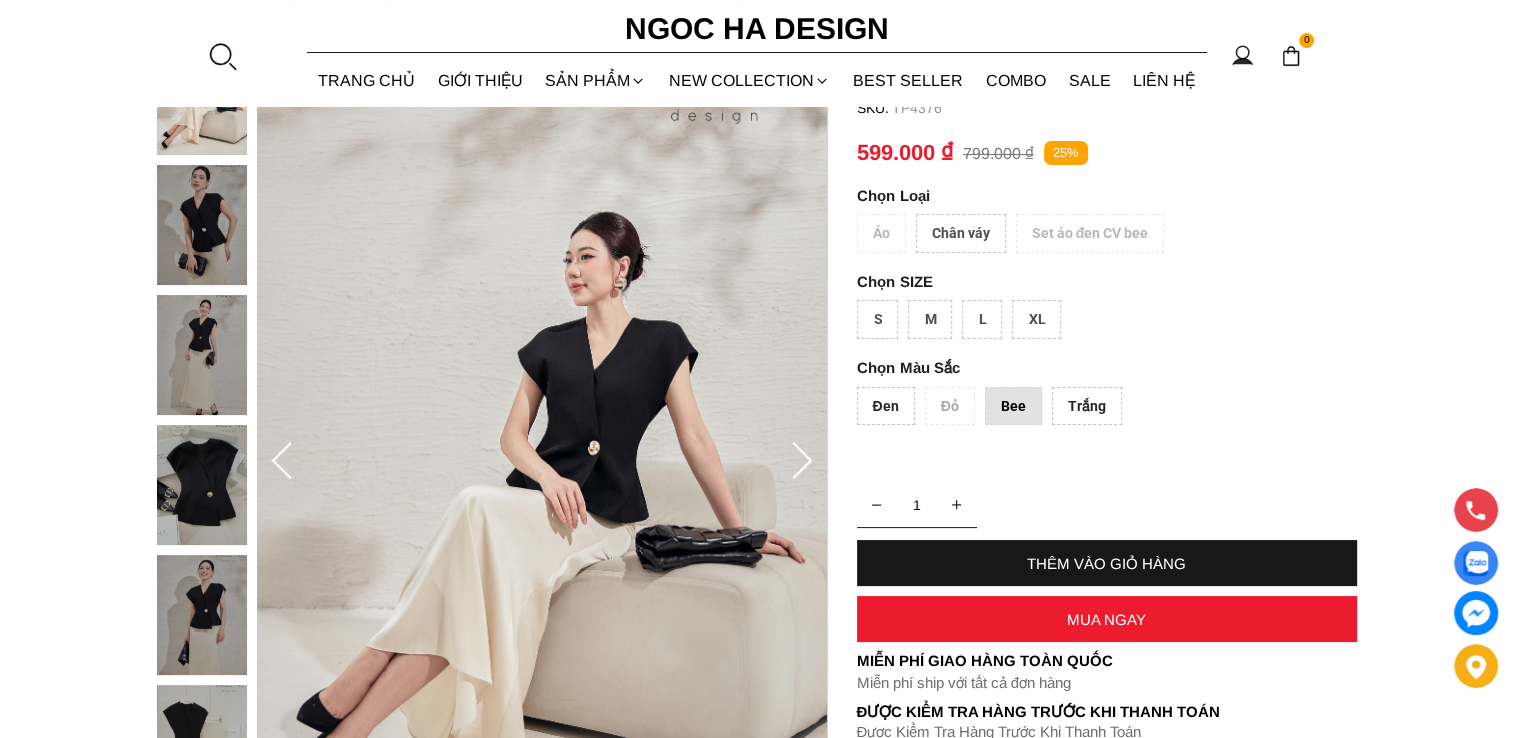 click on "Trắng" at bounding box center [1087, 406] 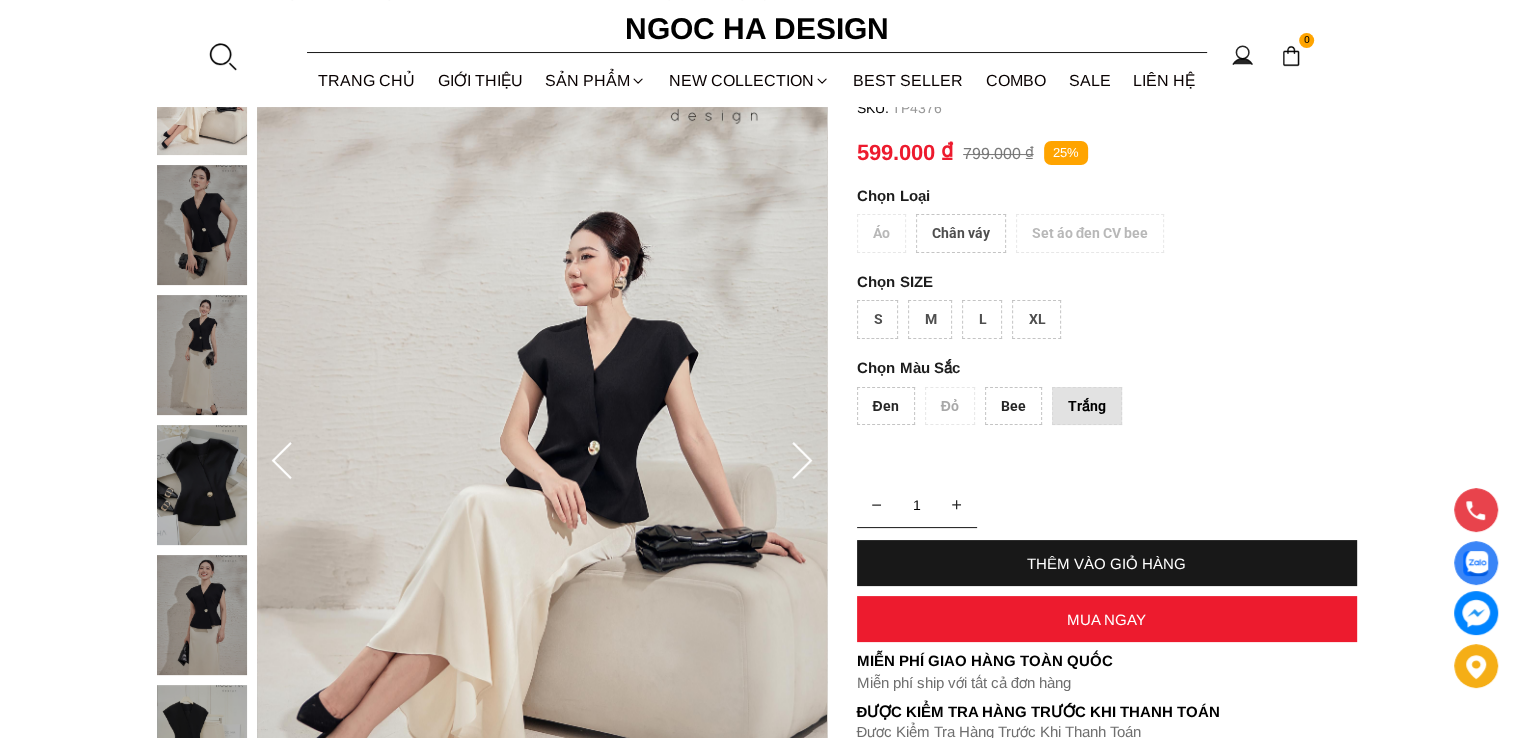 click on "Trắng" at bounding box center (1087, 406) 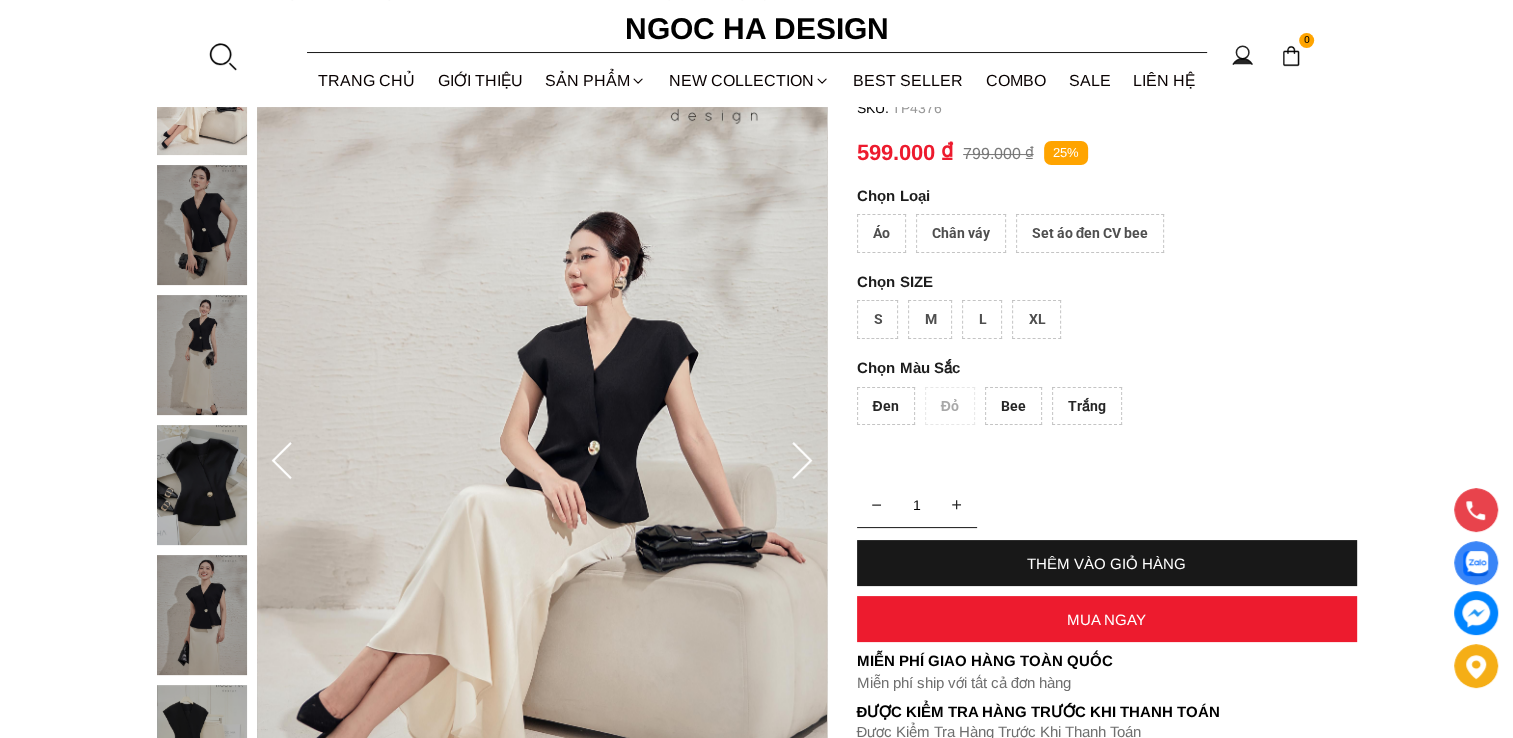 click on "Đen" at bounding box center (886, 406) 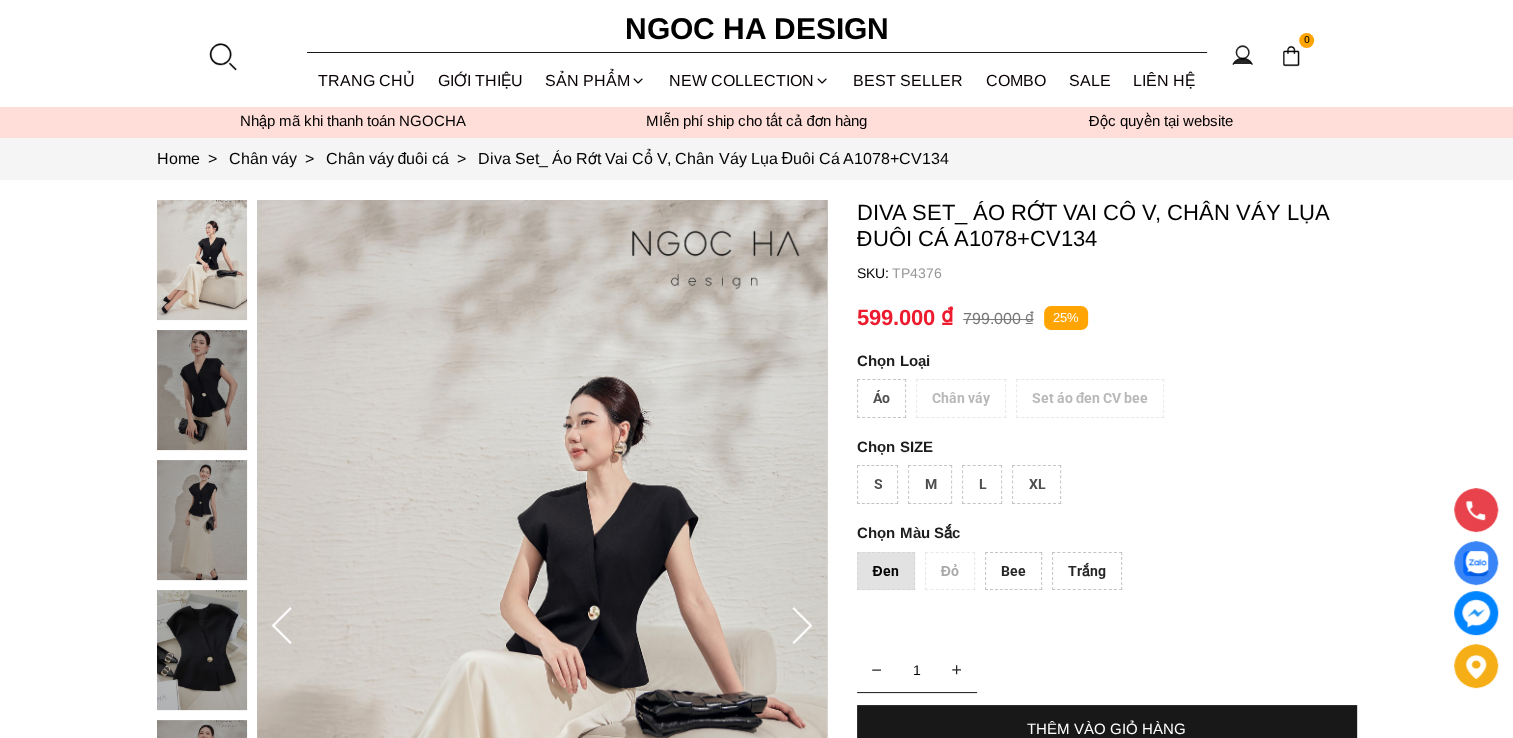 scroll, scrollTop: 0, scrollLeft: 0, axis: both 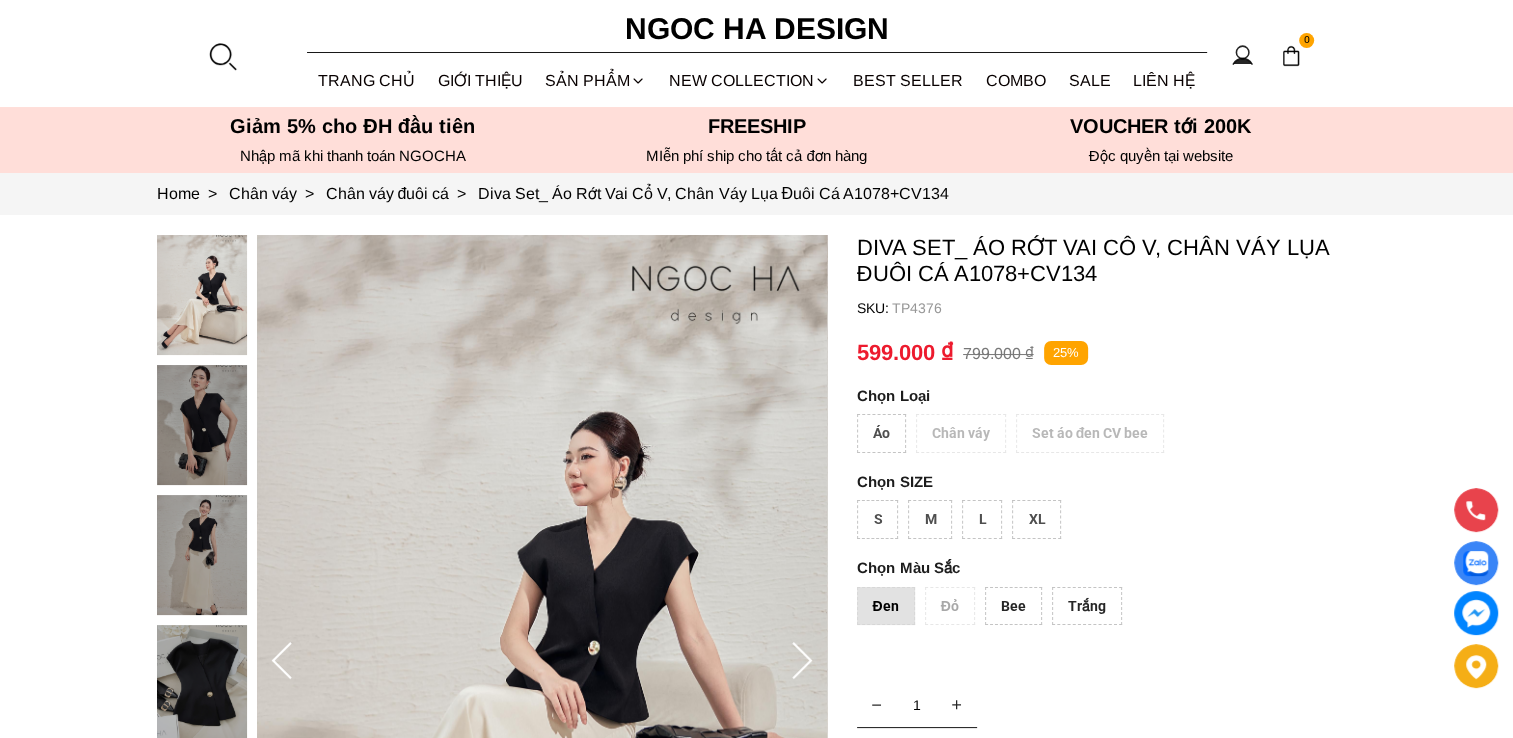 click on "Áo
Chân váy
Set áo đen CV bee" at bounding box center [1107, 438] 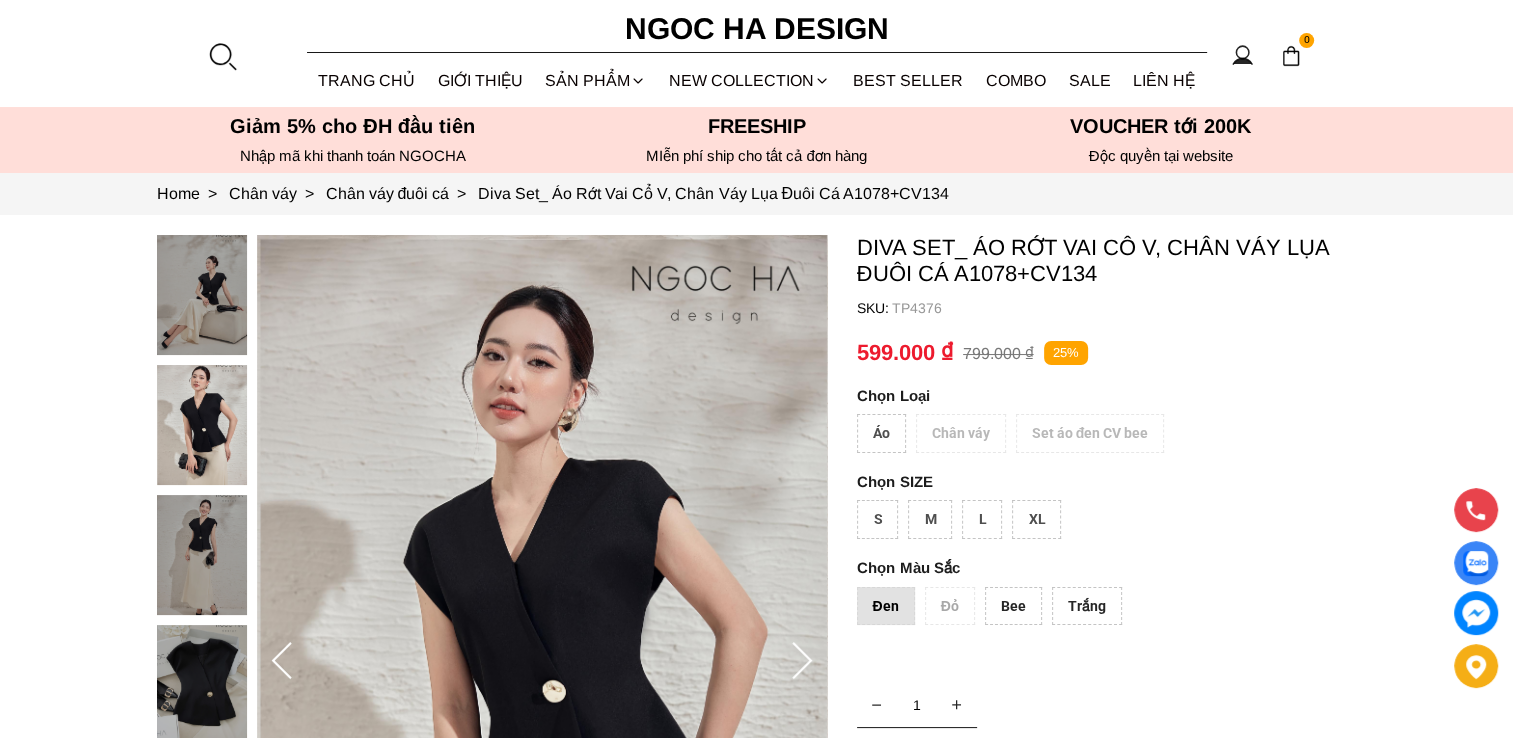 click on "Áo
Chân váy
Set áo đen CV bee" at bounding box center [1107, 438] 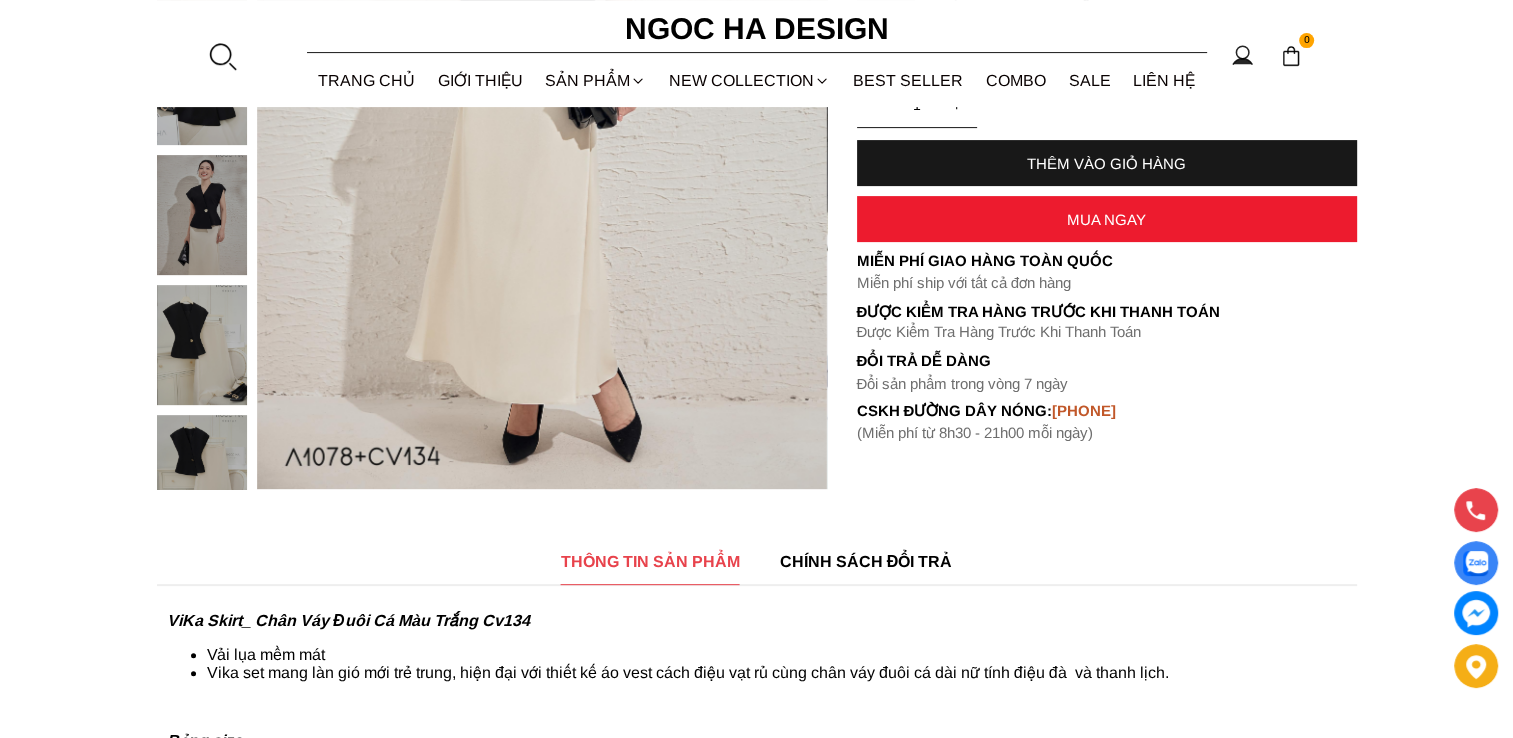 scroll, scrollTop: 800, scrollLeft: 0, axis: vertical 